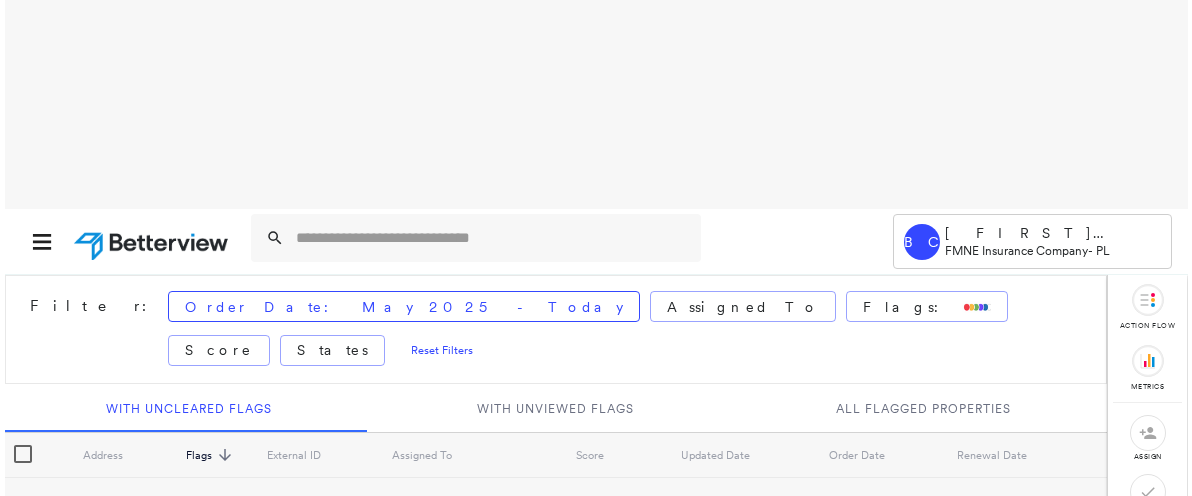 scroll, scrollTop: 0, scrollLeft: 0, axis: both 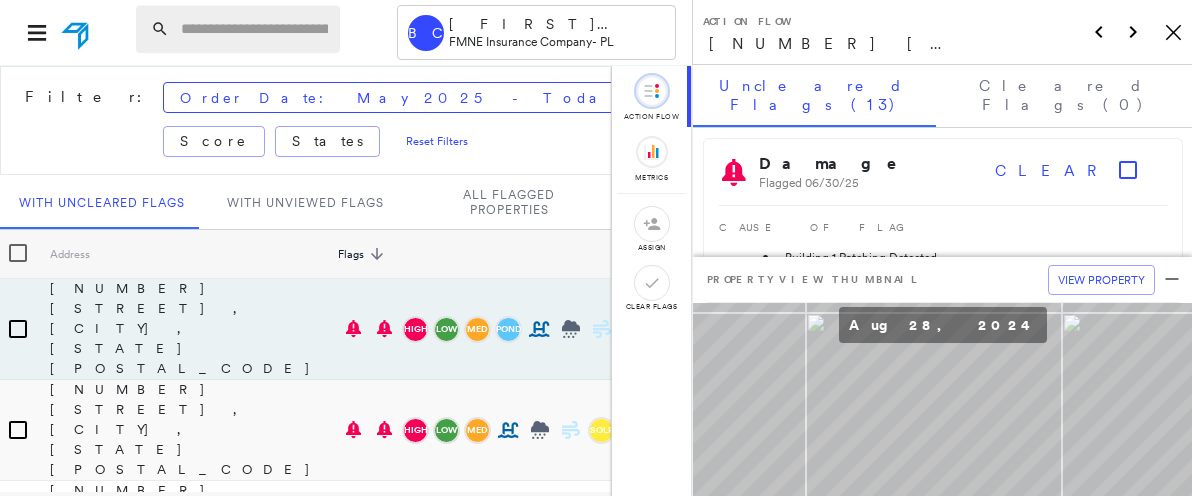 click at bounding box center [254, 29] 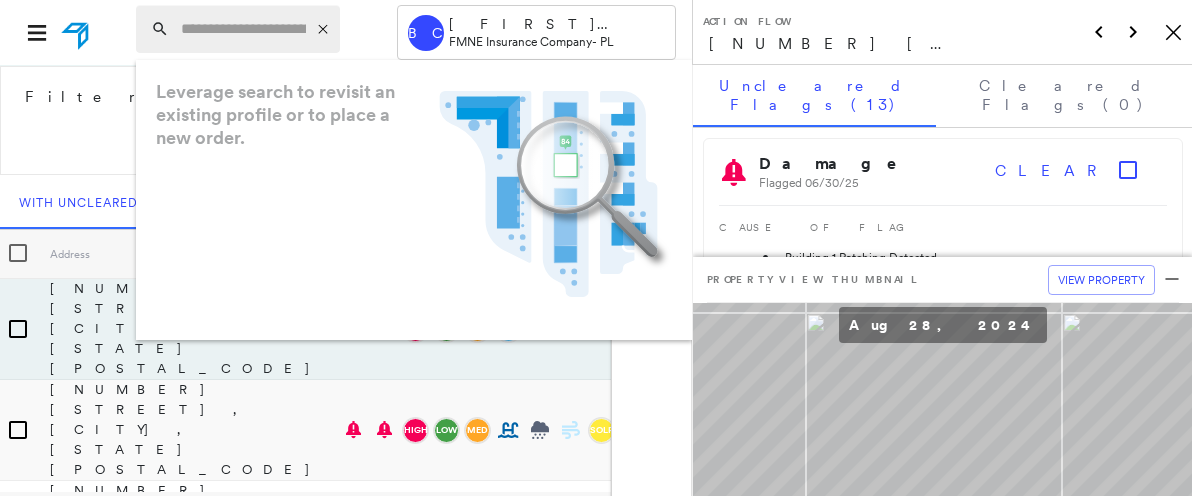 type on "*" 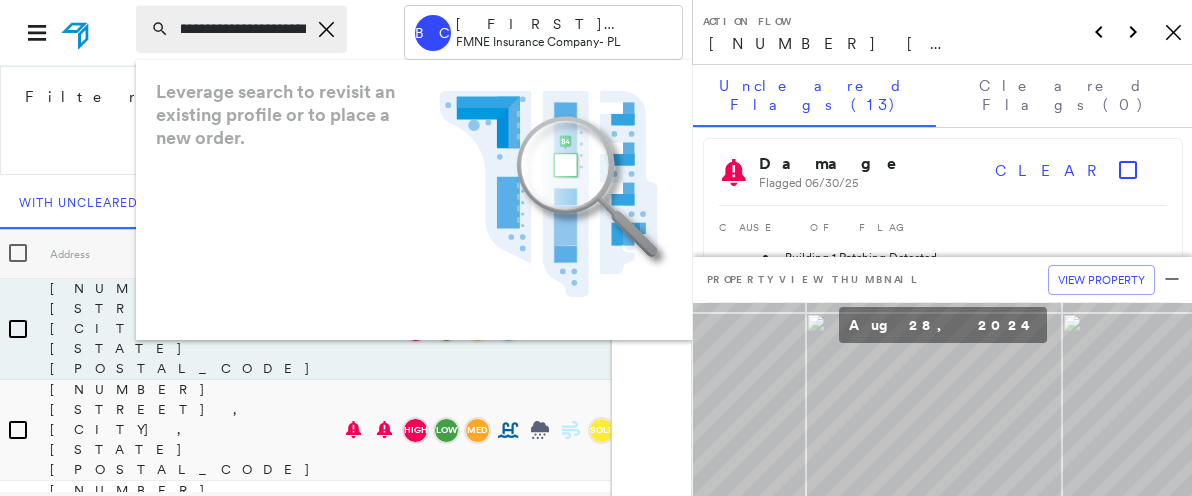 scroll, scrollTop: 0, scrollLeft: 23, axis: horizontal 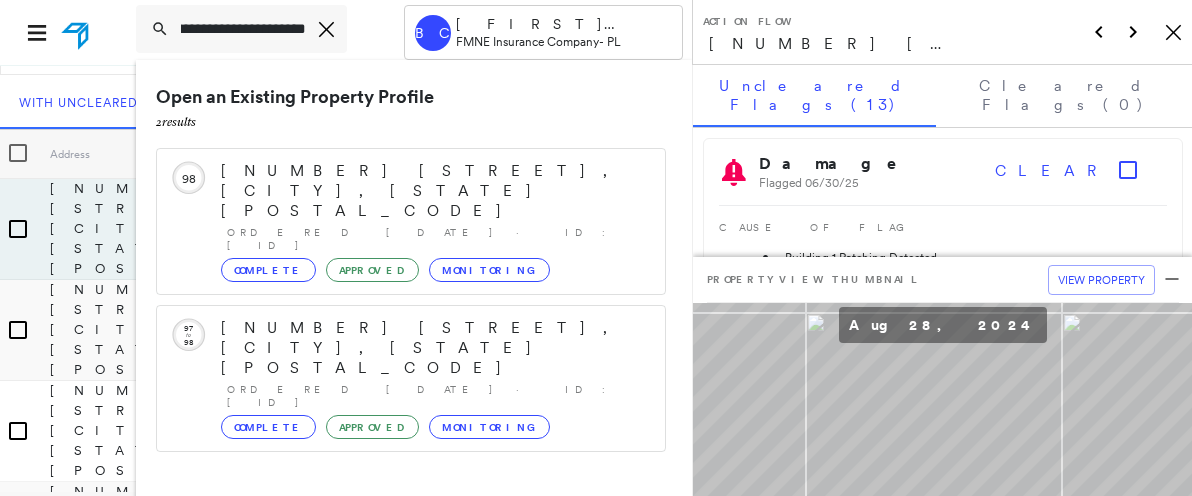 type on "**********" 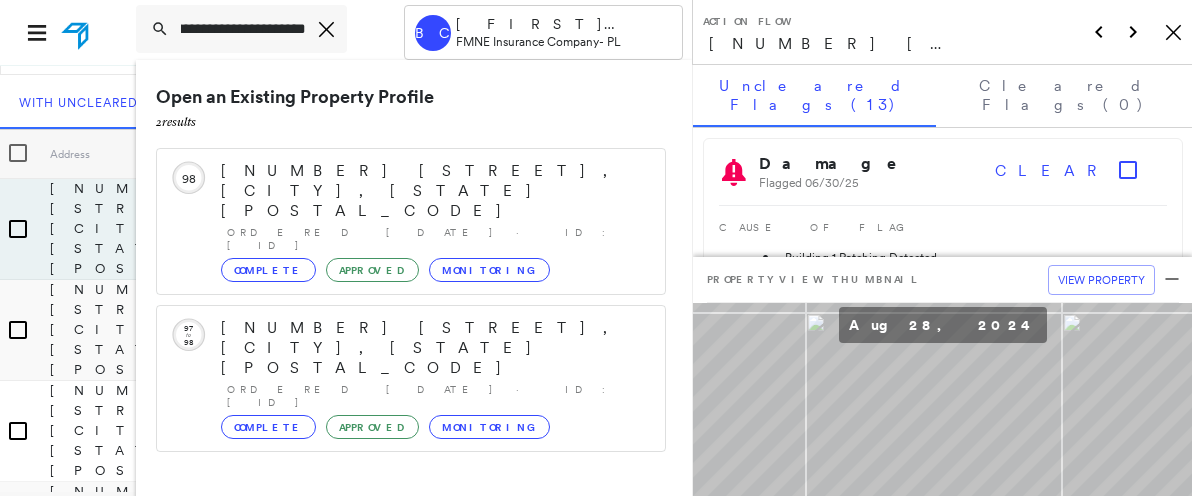 click on "[NUMBER] [STREET], [CITY], [STATE] [POSTAL_CODE]" at bounding box center (390, 588) 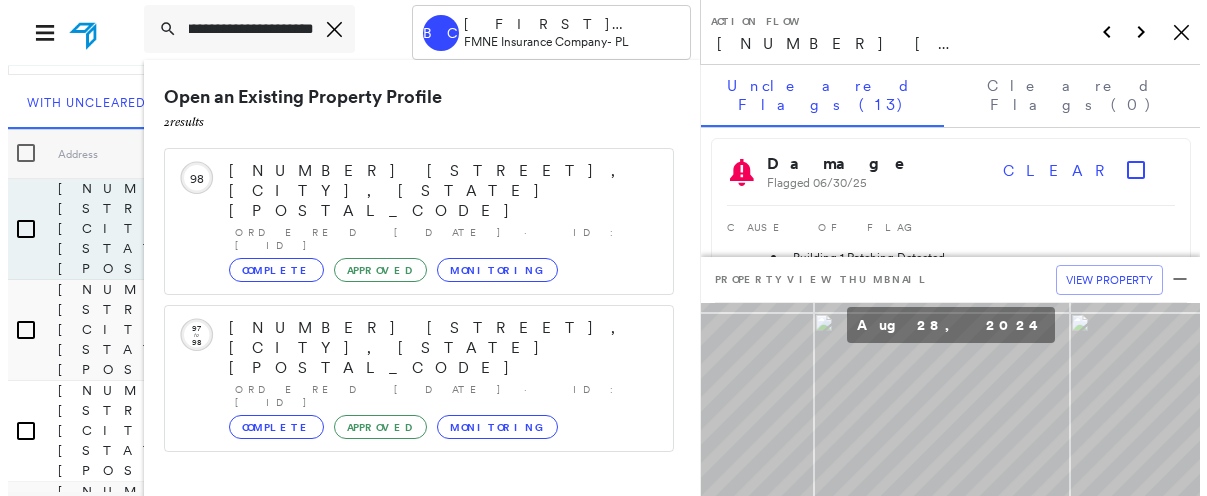 scroll, scrollTop: 0, scrollLeft: 0, axis: both 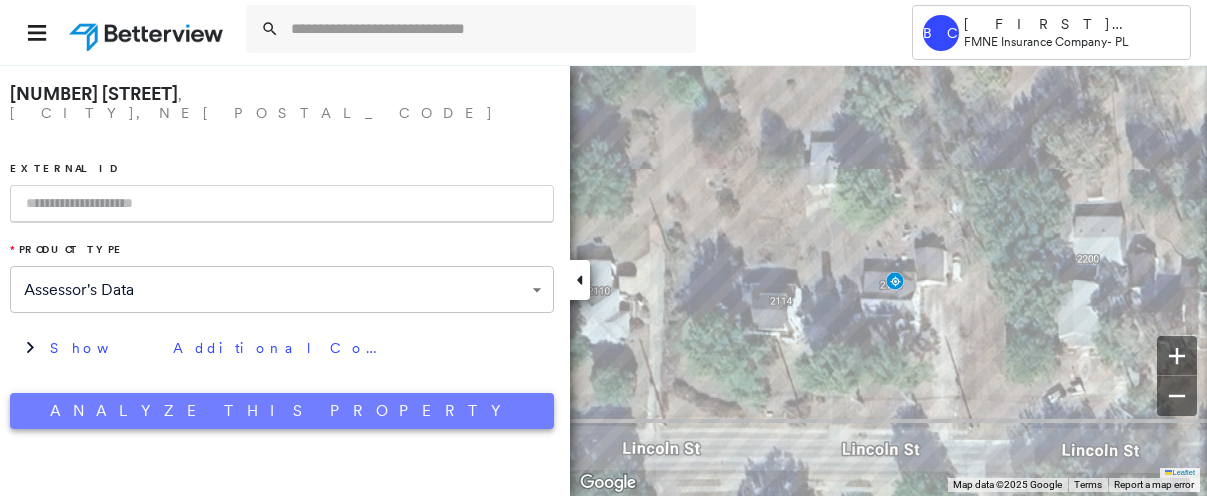 click on "Analyze This Property" at bounding box center [282, 411] 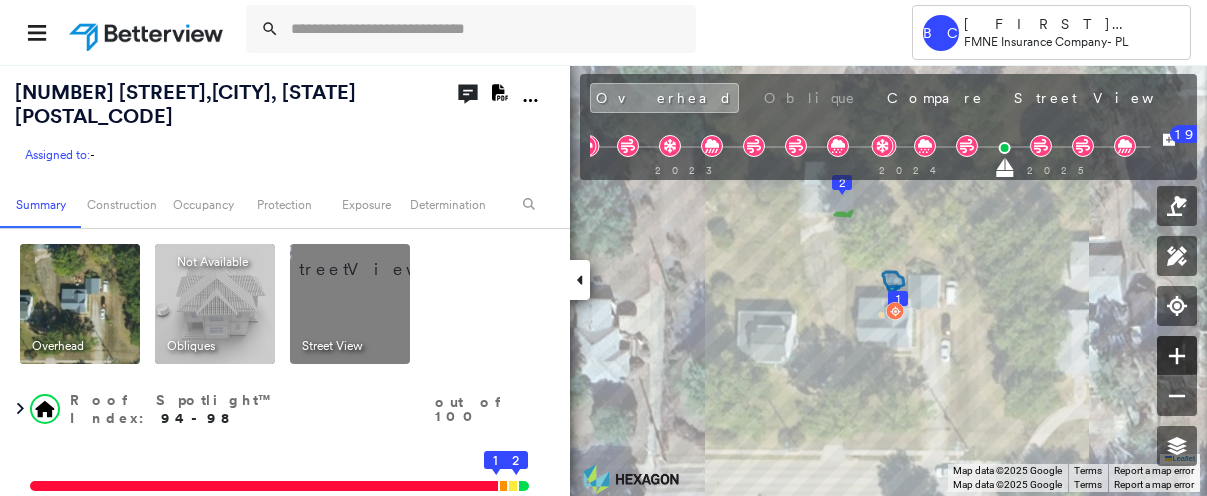 click 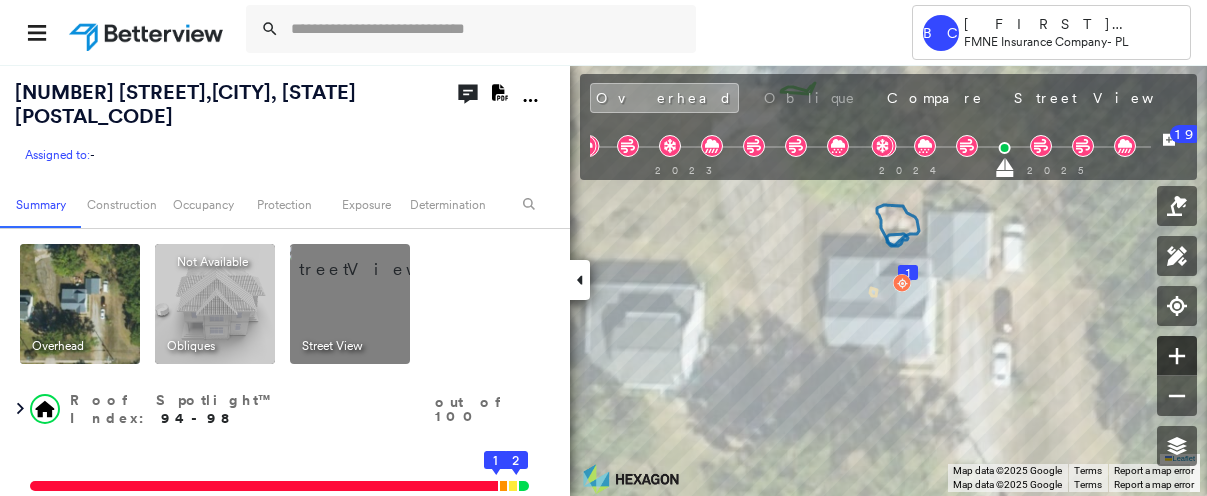 click 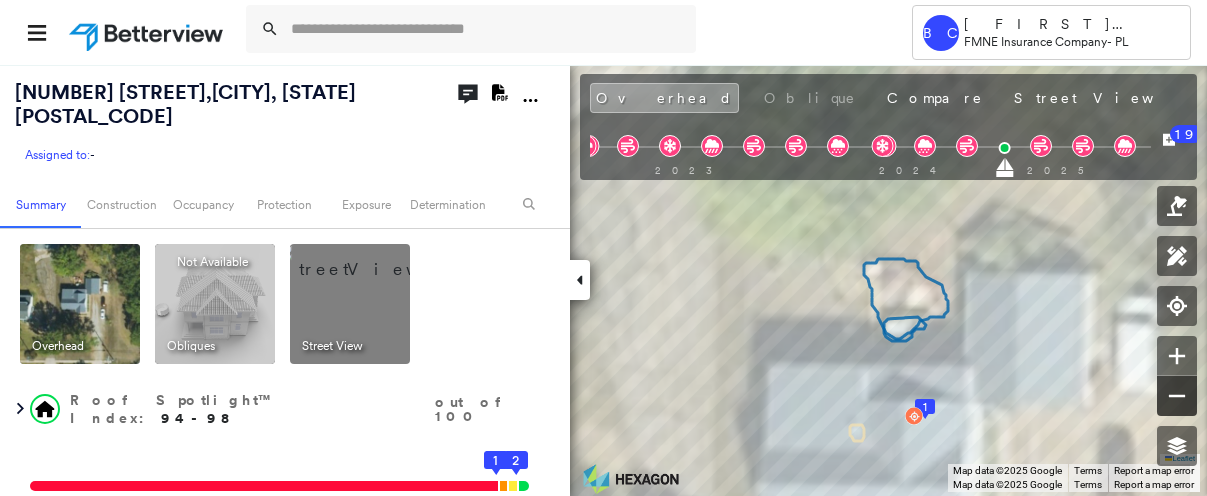 click 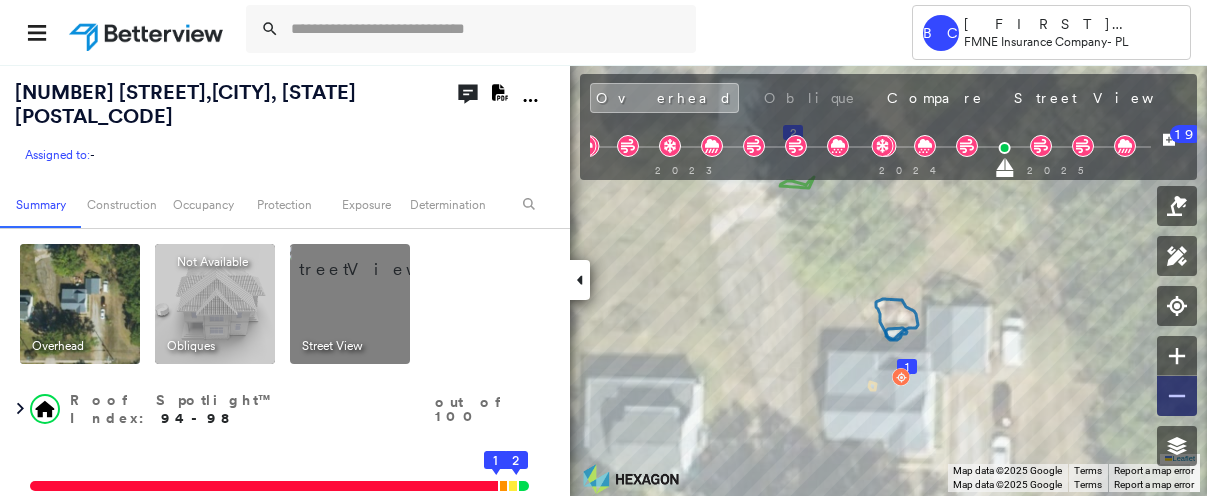 click 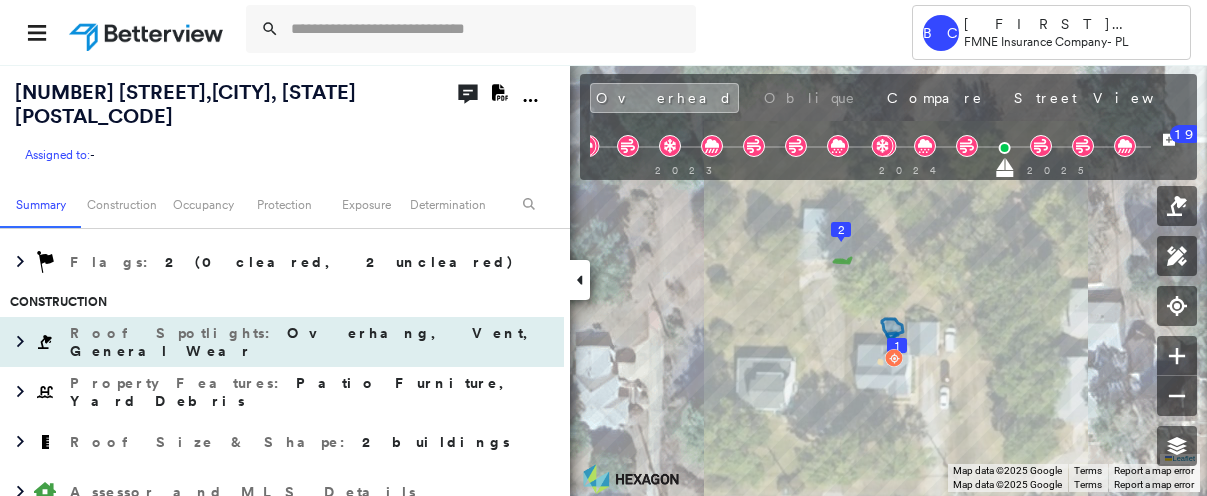 scroll, scrollTop: 500, scrollLeft: 0, axis: vertical 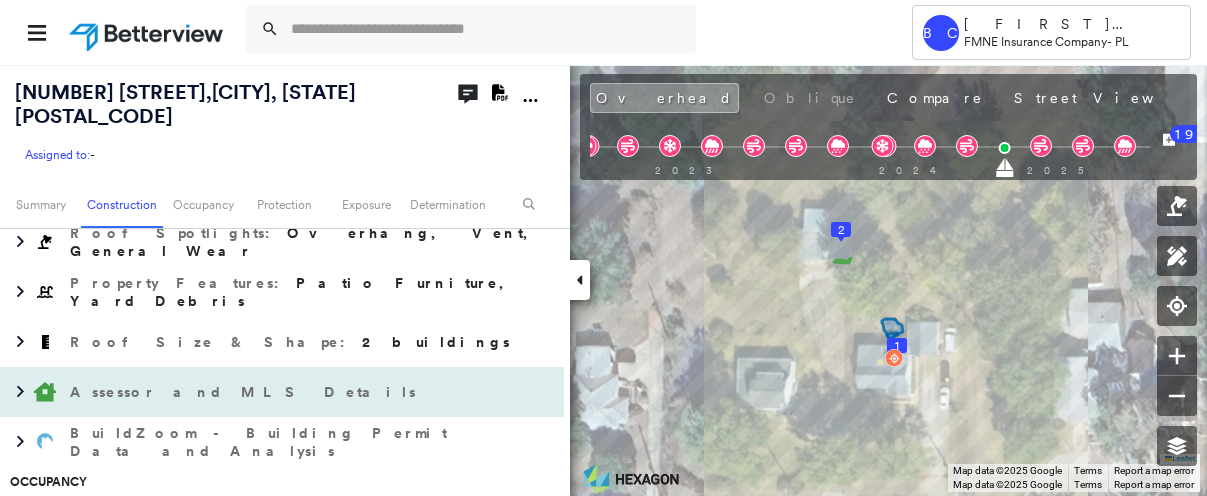 click on "Assessor and MLS Details" at bounding box center [245, 392] 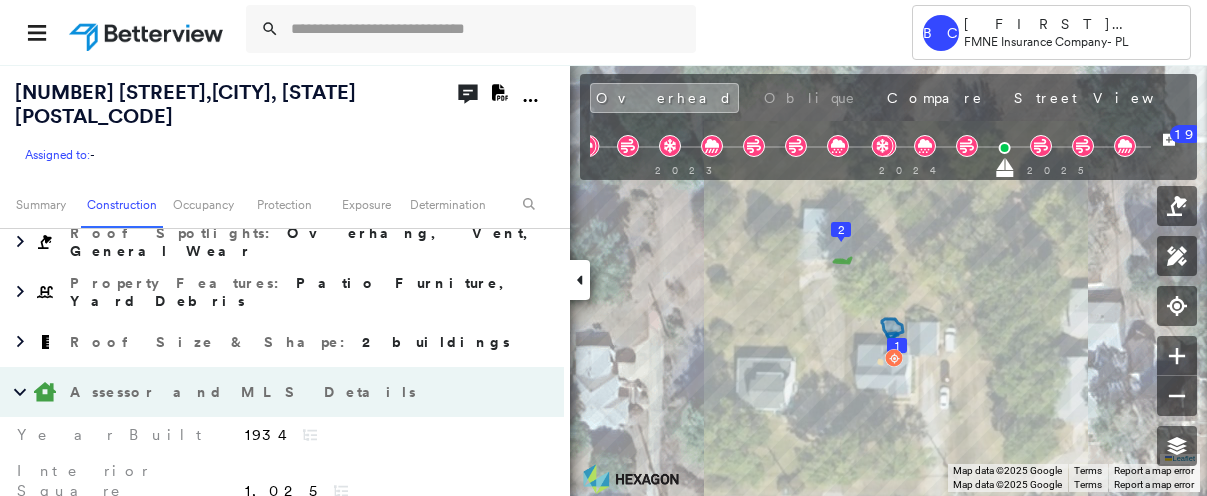 scroll, scrollTop: 600, scrollLeft: 0, axis: vertical 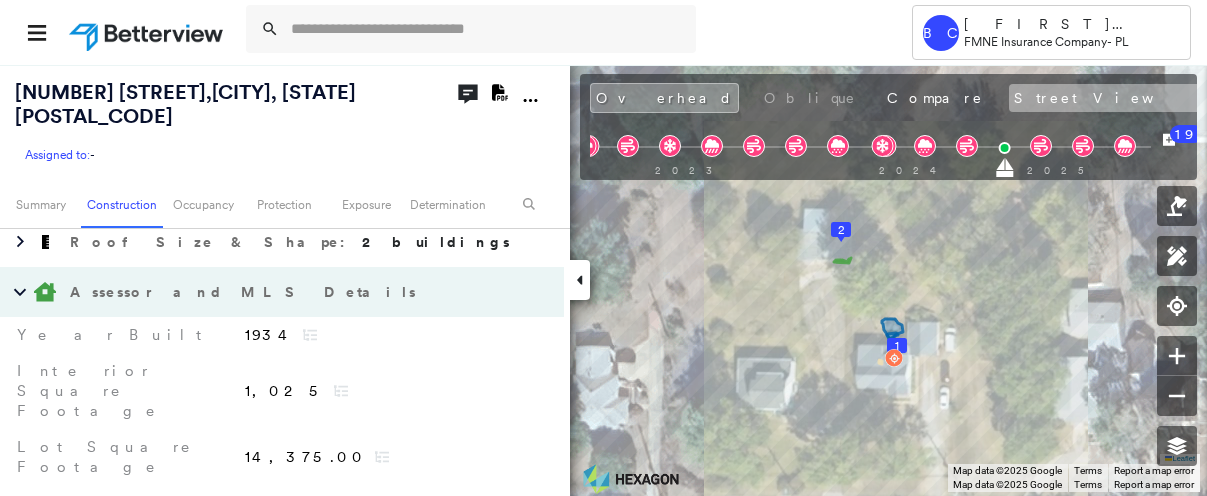 click on "Street View" at bounding box center (1108, 98) 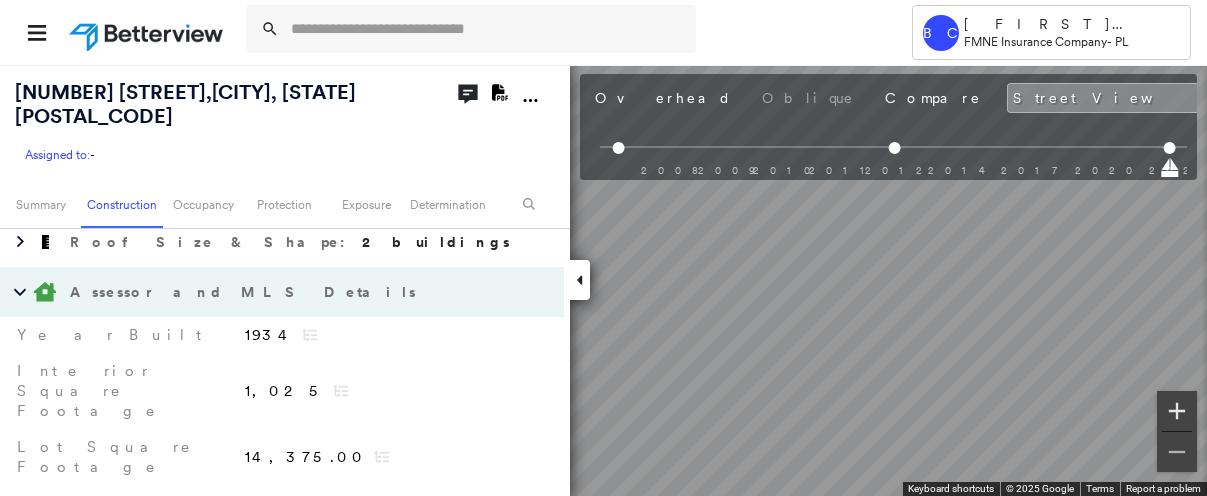 click at bounding box center [1177, 411] 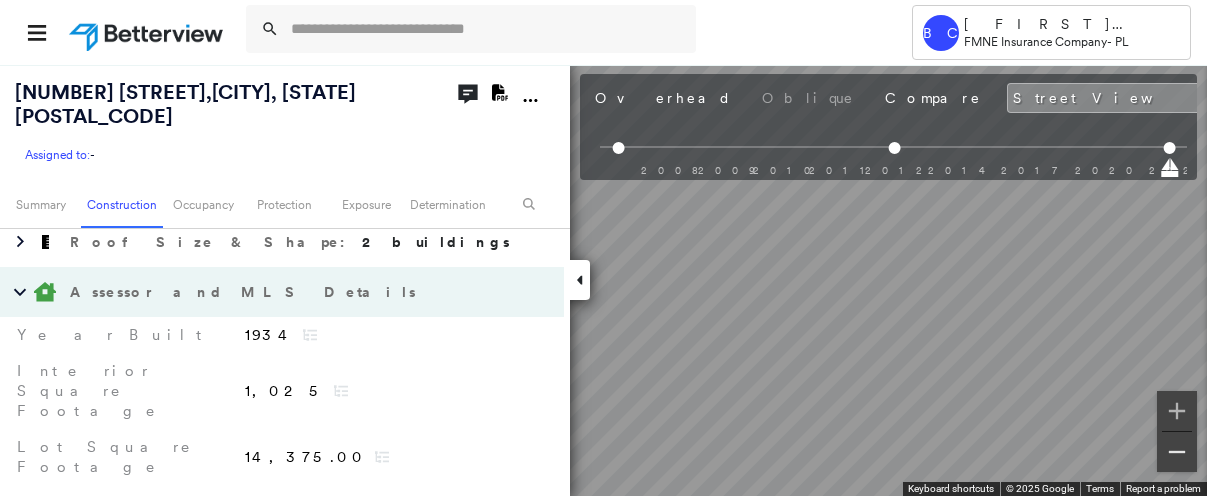 click at bounding box center [1177, 452] 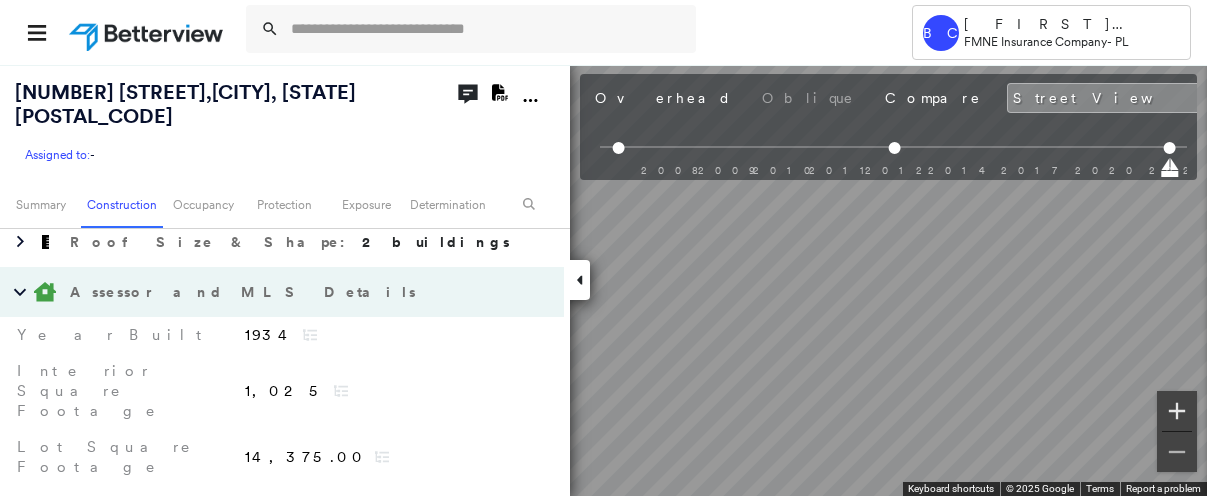 click at bounding box center (1177, 411) 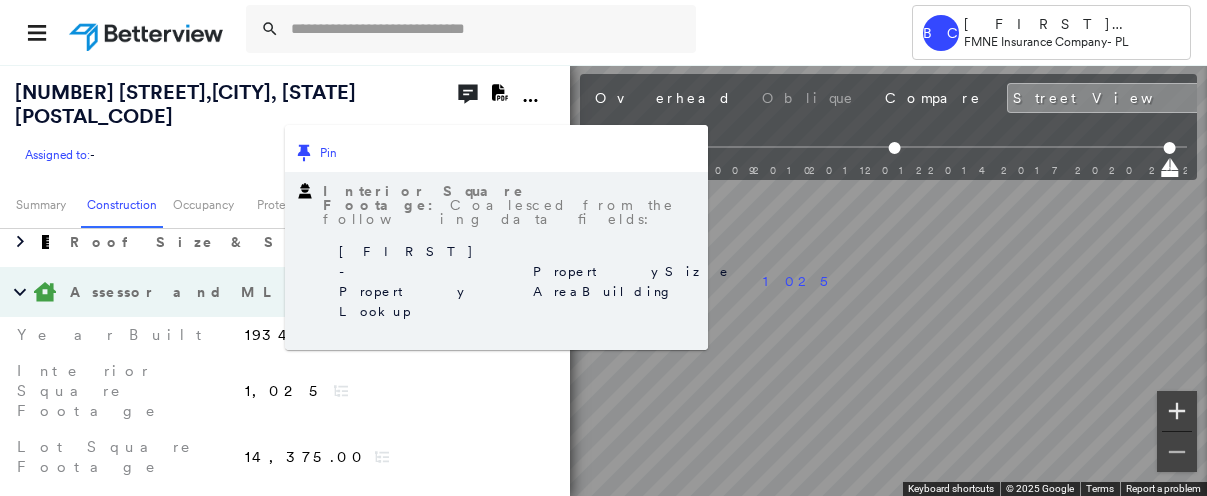 click at bounding box center (1177, 411) 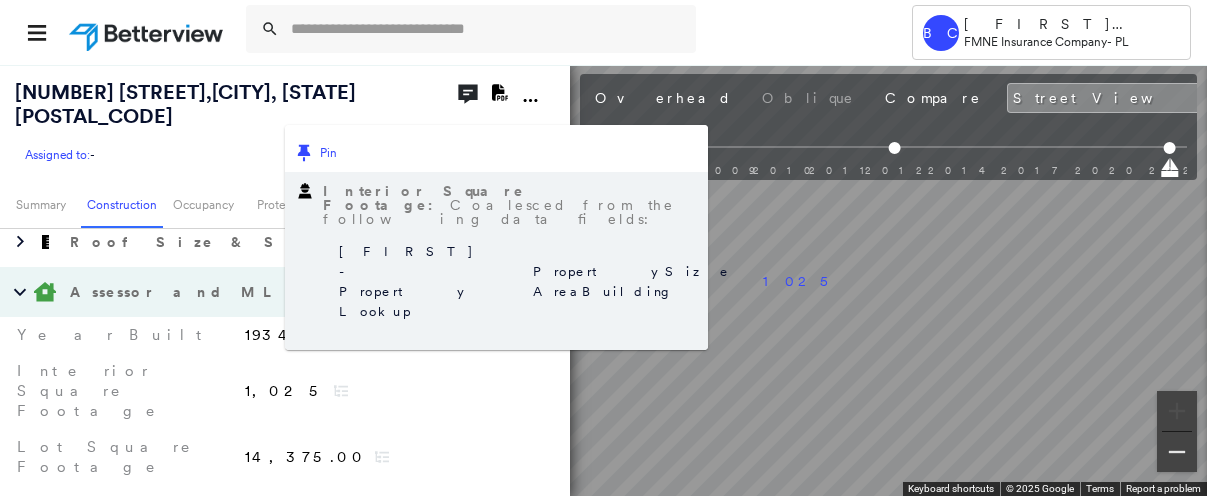 click at bounding box center [1177, 452] 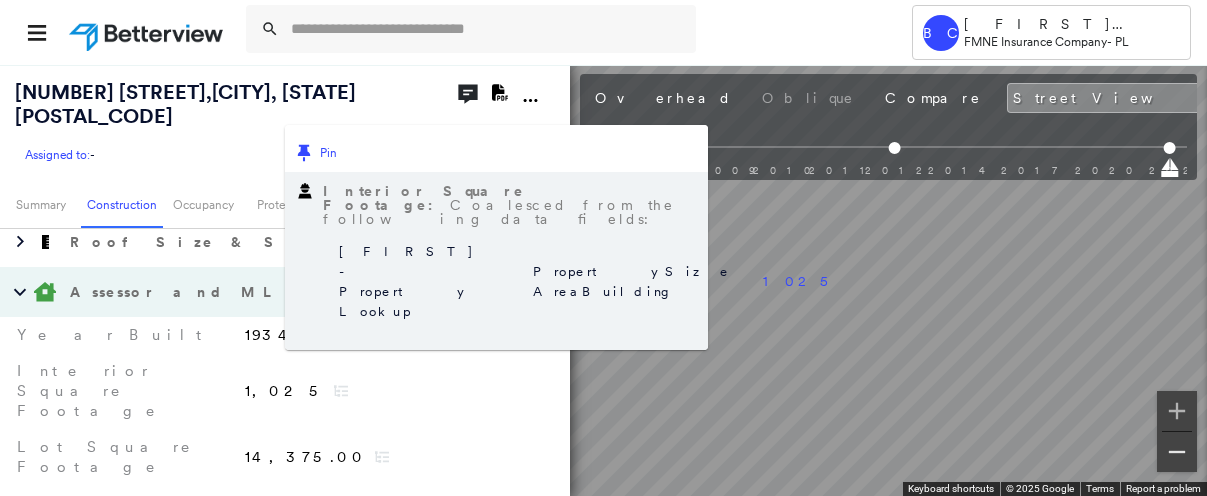click at bounding box center [1177, 452] 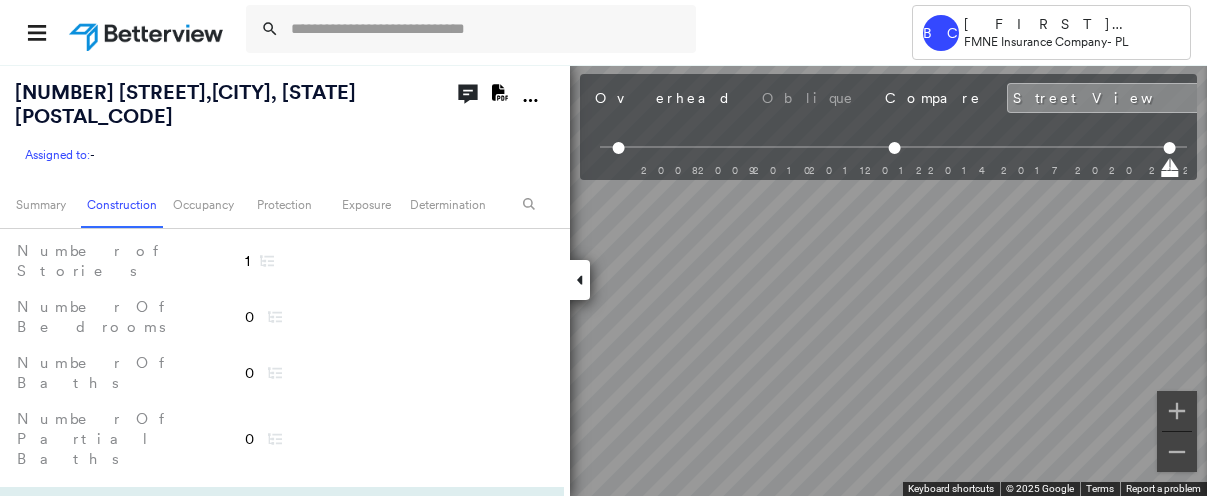 scroll, scrollTop: 900, scrollLeft: 0, axis: vertical 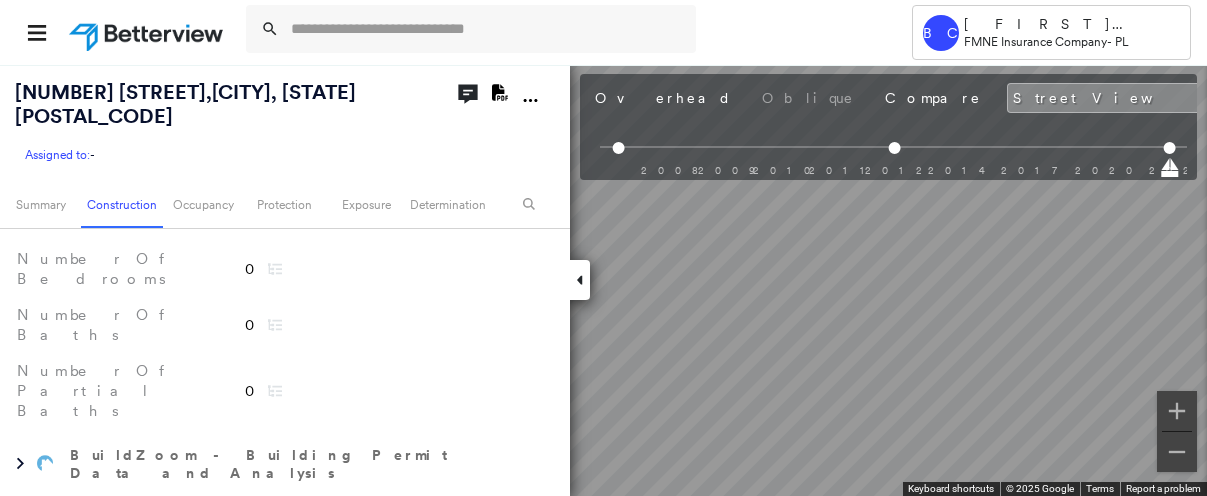 click on "Ownership" at bounding box center [262, 544] 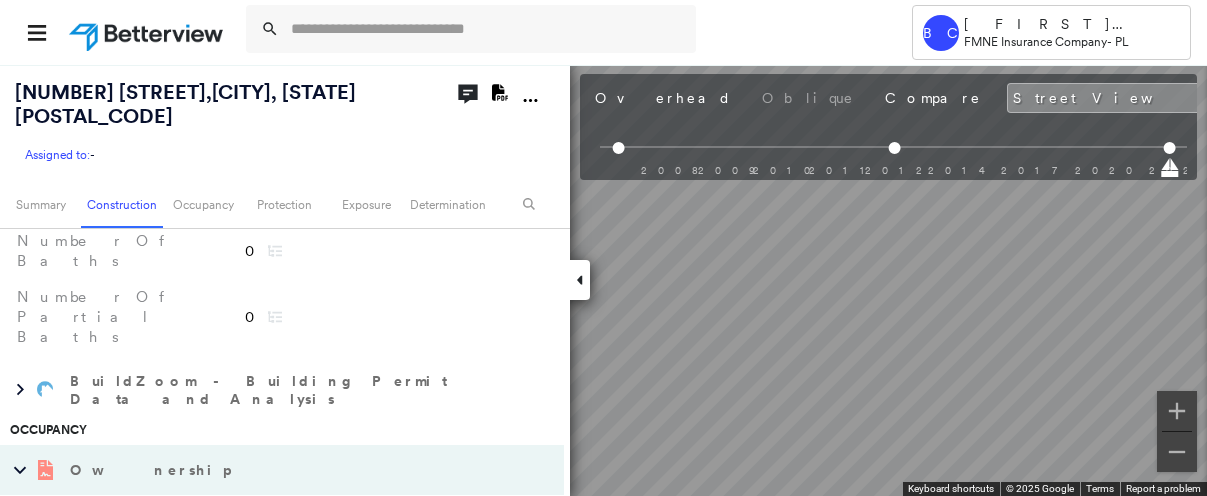 scroll, scrollTop: 1000, scrollLeft: 0, axis: vertical 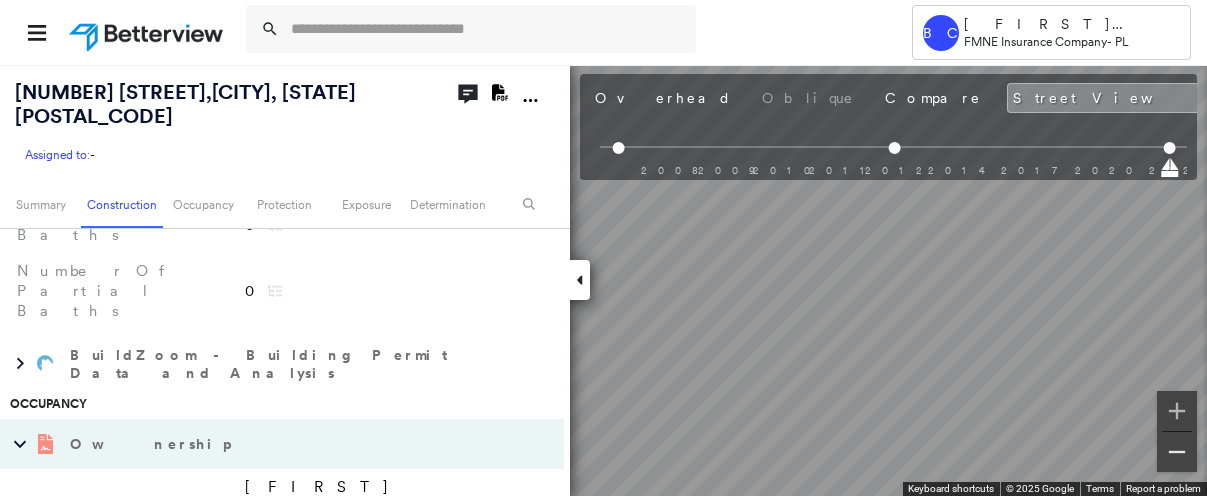 click at bounding box center [1177, 452] 